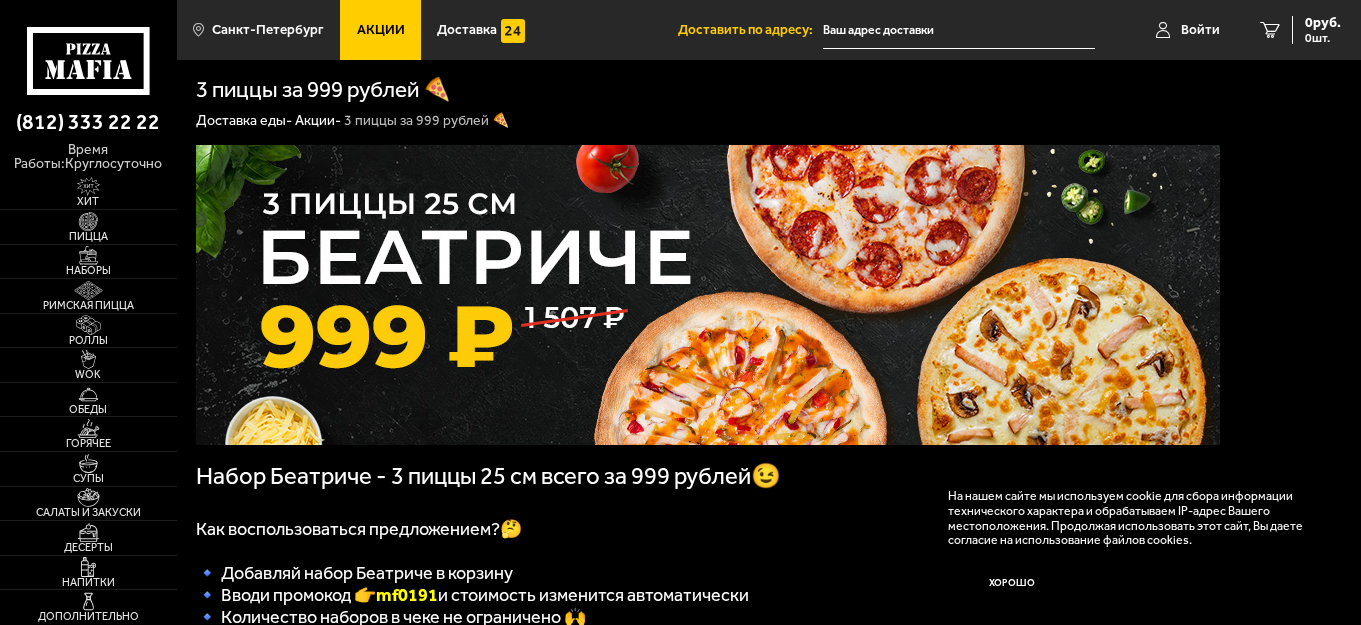 scroll, scrollTop: 100, scrollLeft: 0, axis: vertical 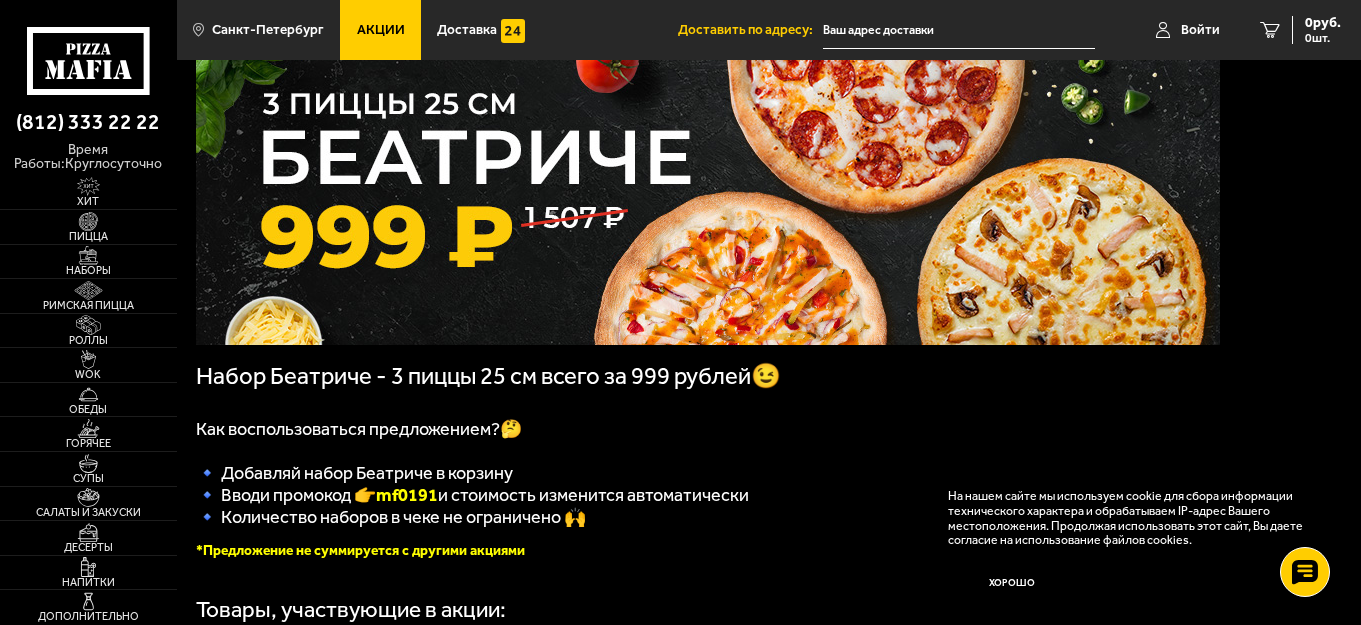 click on "Акции" at bounding box center (381, 30) 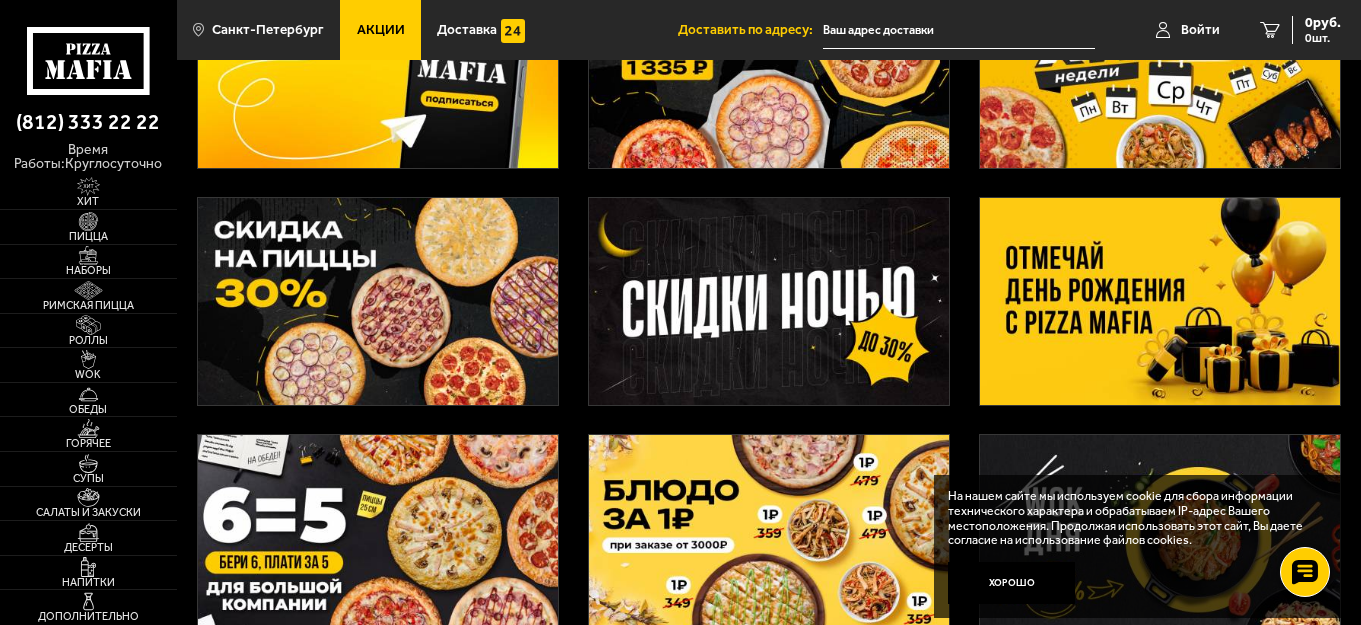 scroll, scrollTop: 200, scrollLeft: 0, axis: vertical 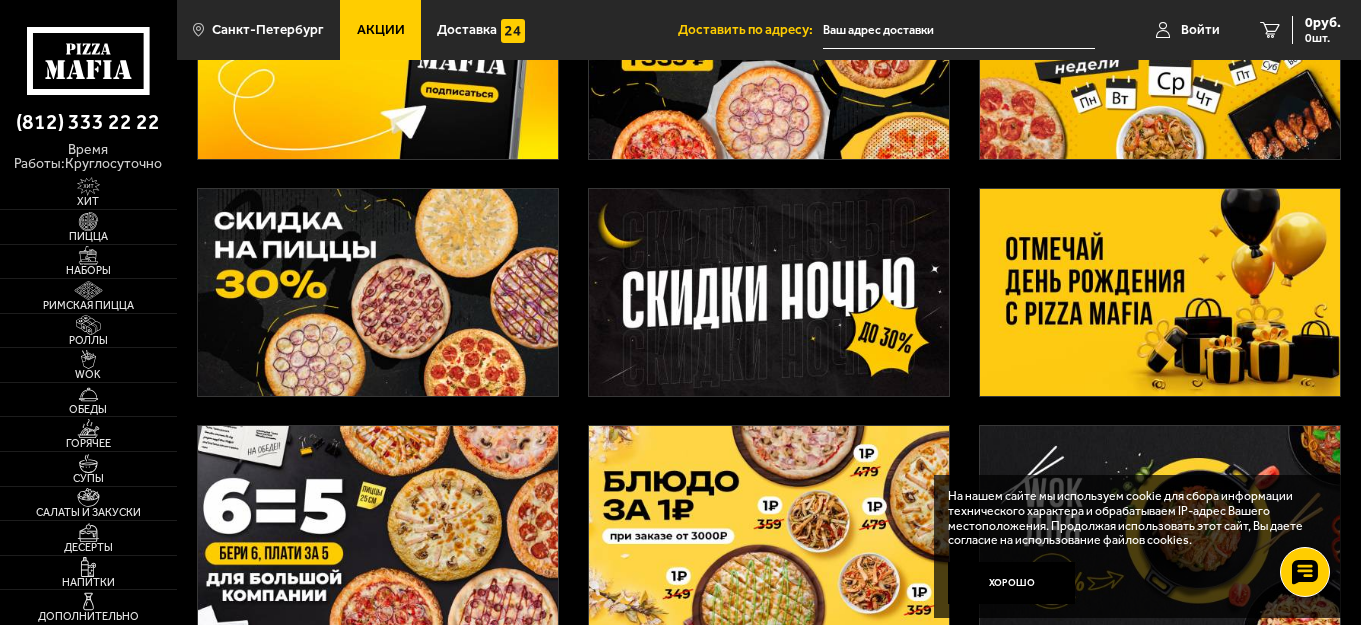 click at bounding box center (1160, 292) 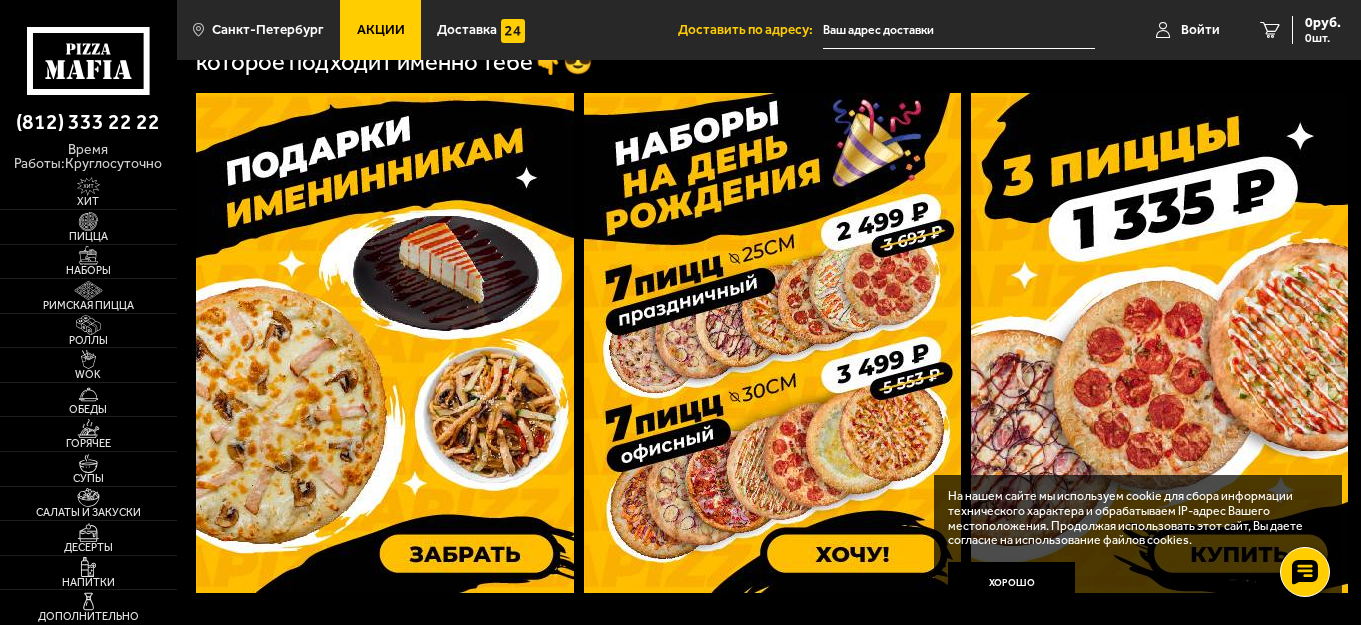 scroll, scrollTop: 600, scrollLeft: 0, axis: vertical 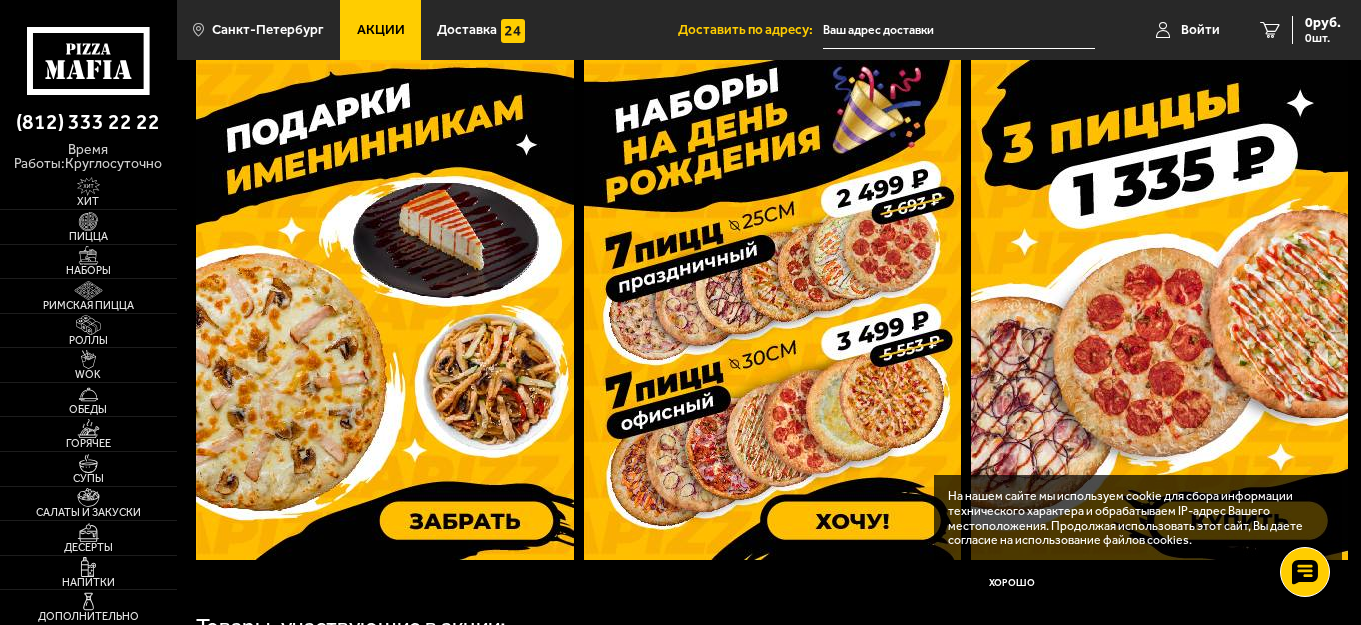 click at bounding box center [385, 310] 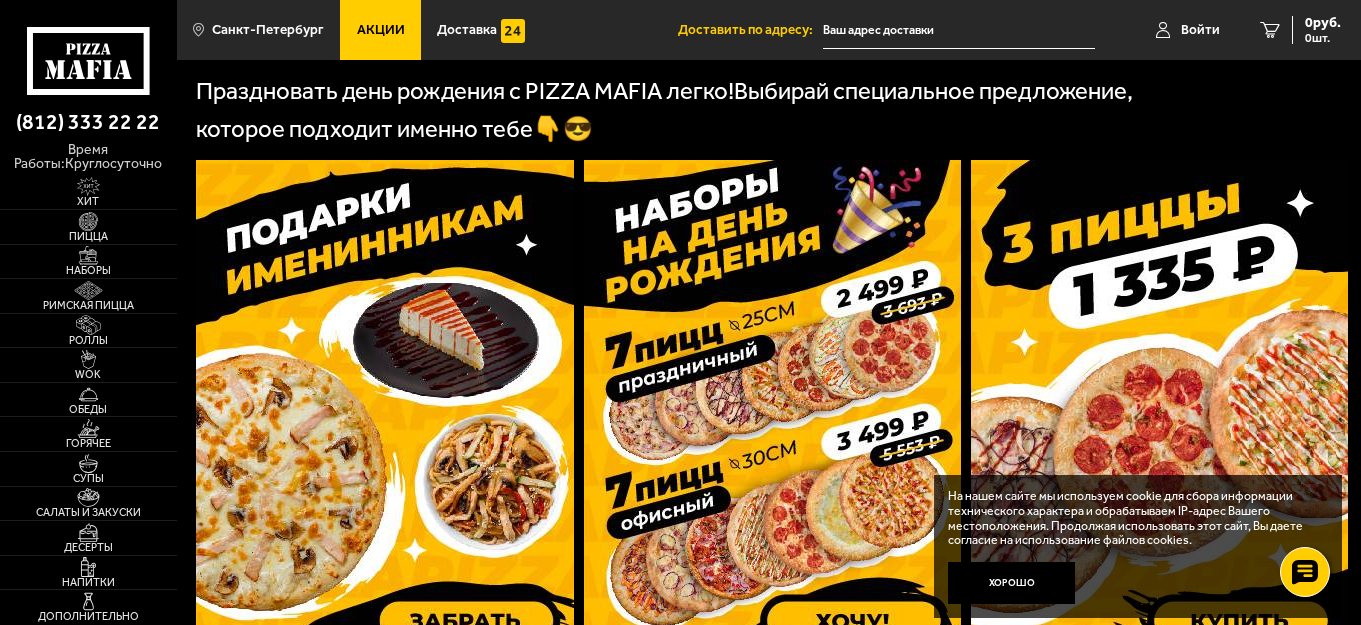 scroll, scrollTop: 600, scrollLeft: 0, axis: vertical 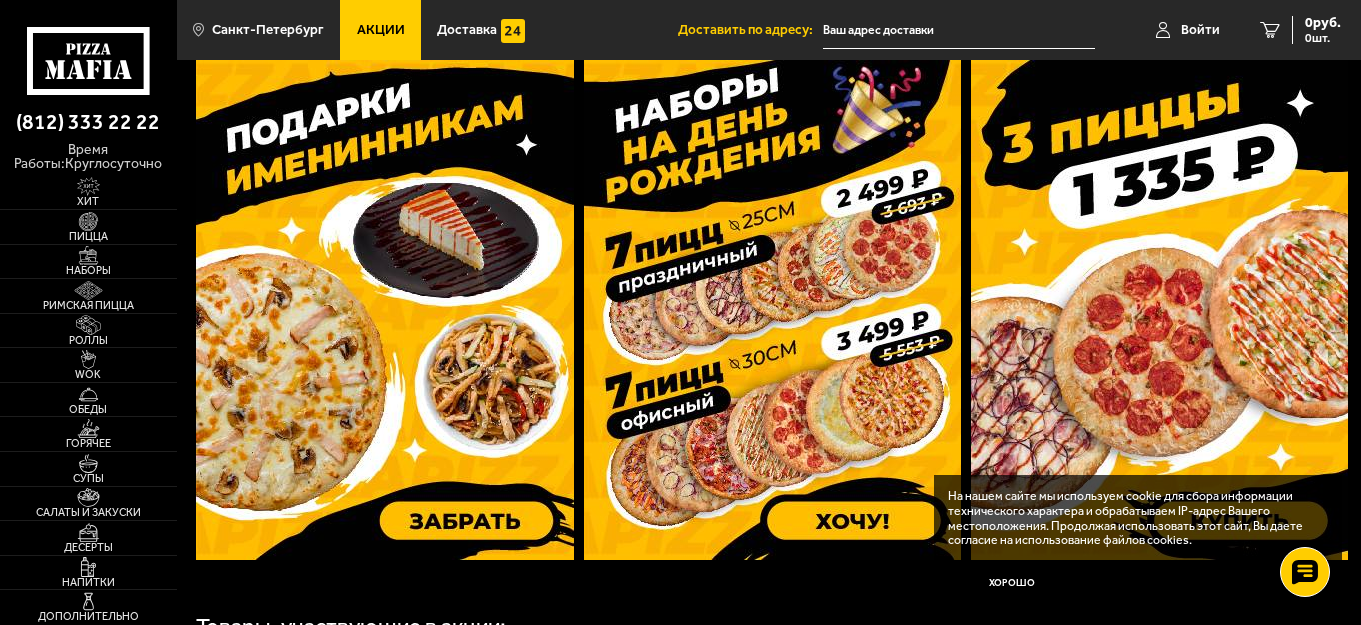 click at bounding box center (772, 310) 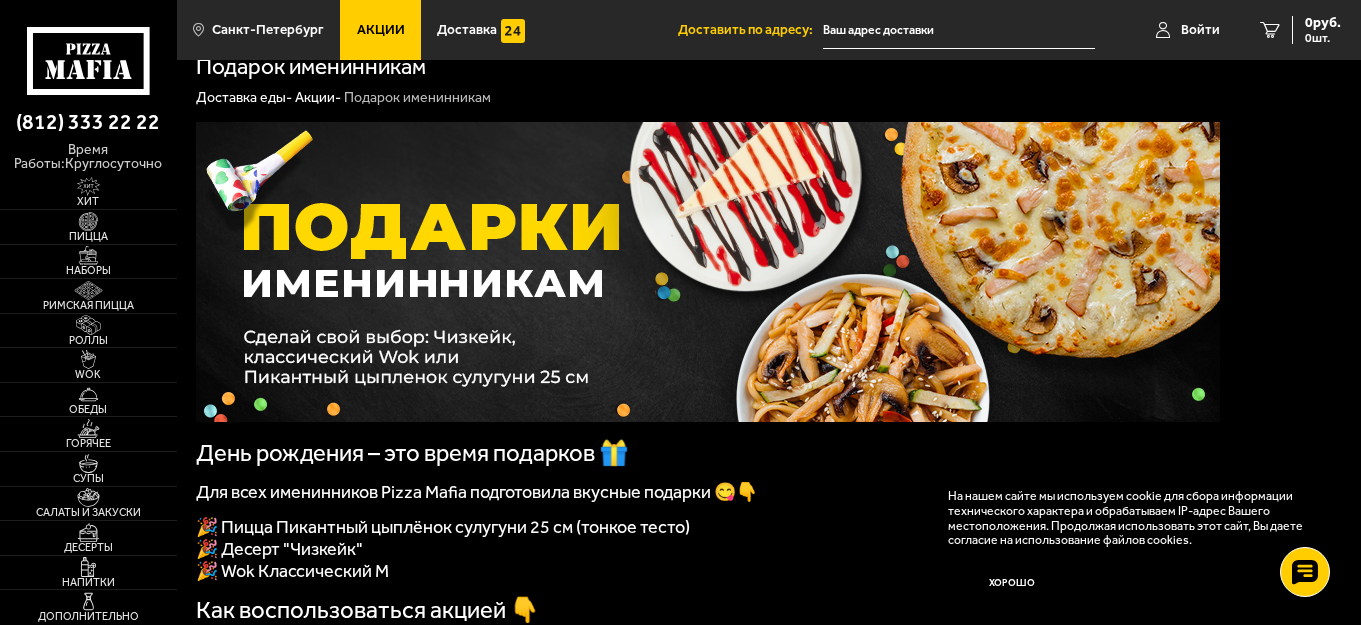 scroll, scrollTop: 0, scrollLeft: 0, axis: both 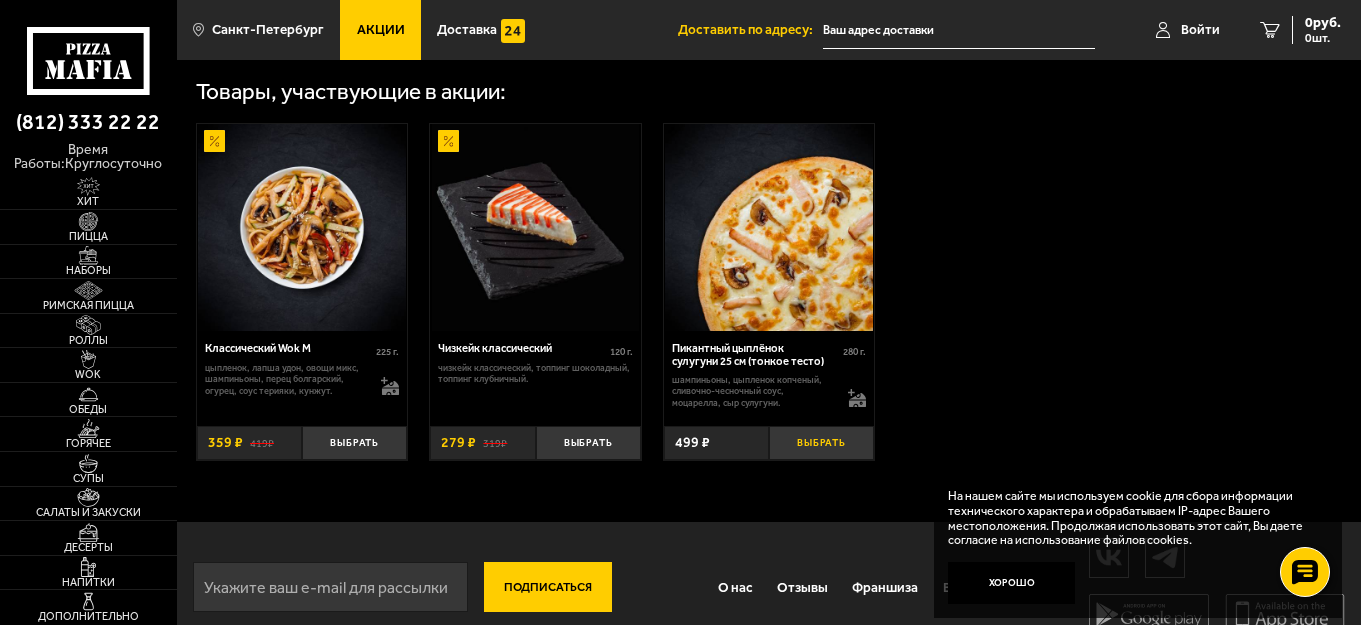 click on "Выбрать" at bounding box center (821, 443) 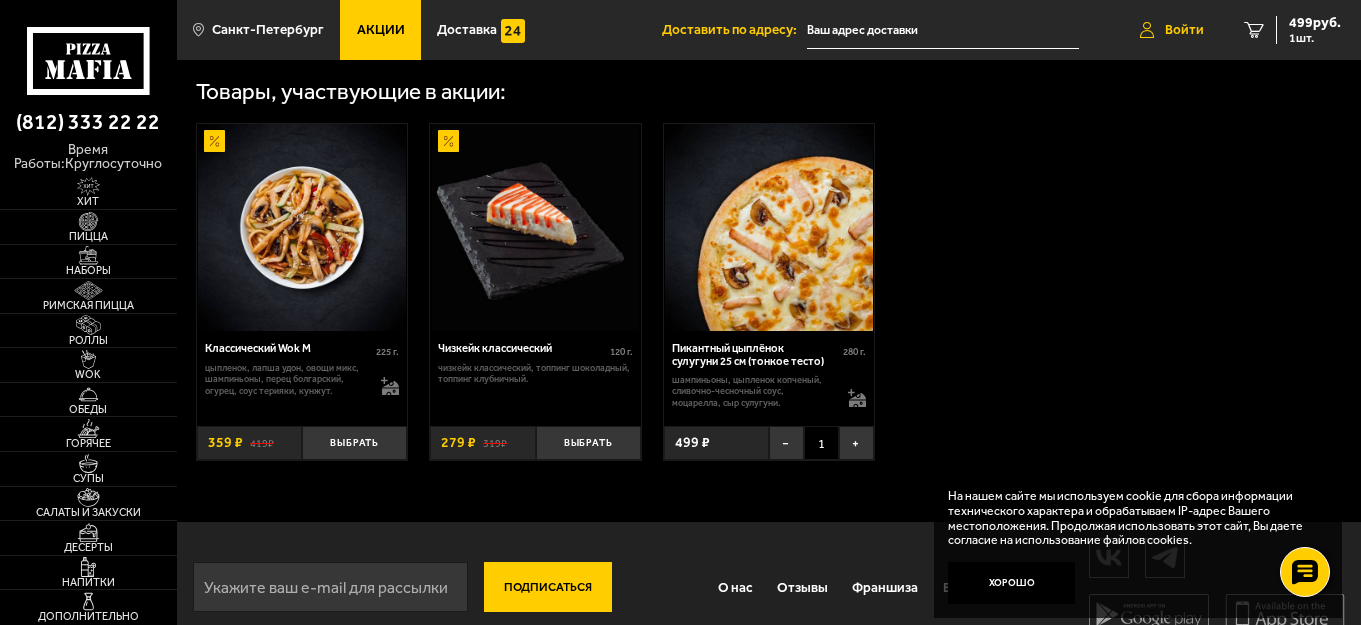 click on "Войти" at bounding box center [1172, 30] 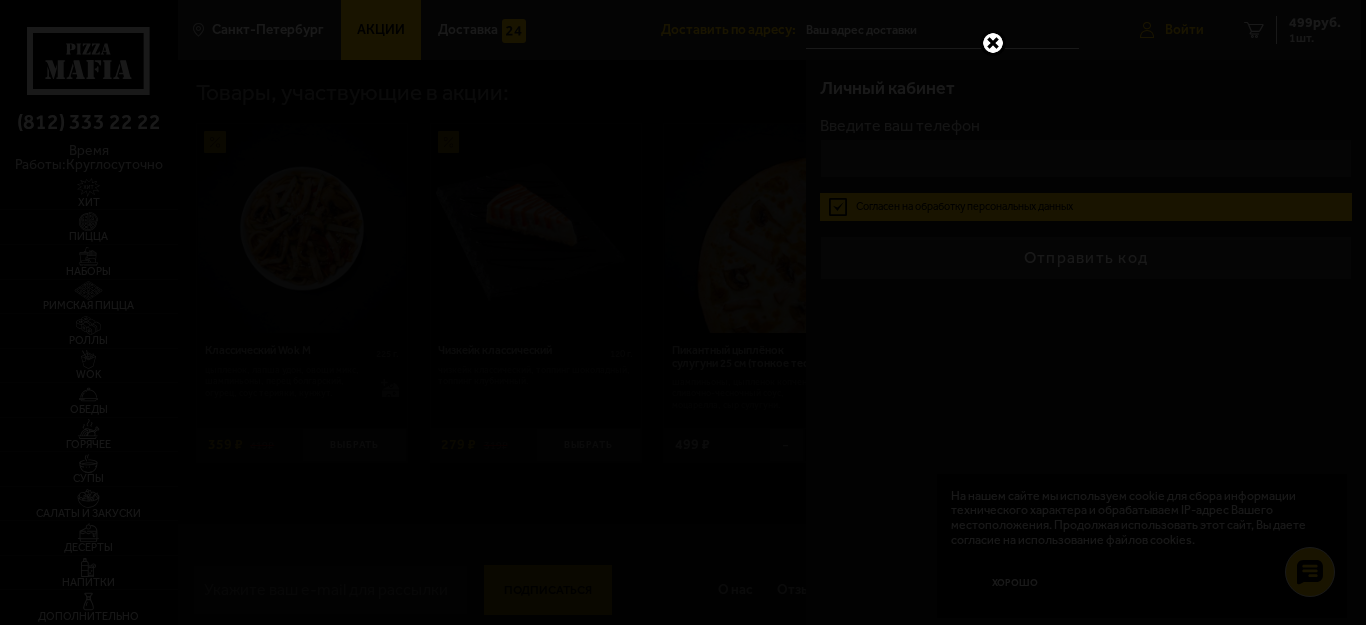 type on "+7 (   )    -  -" 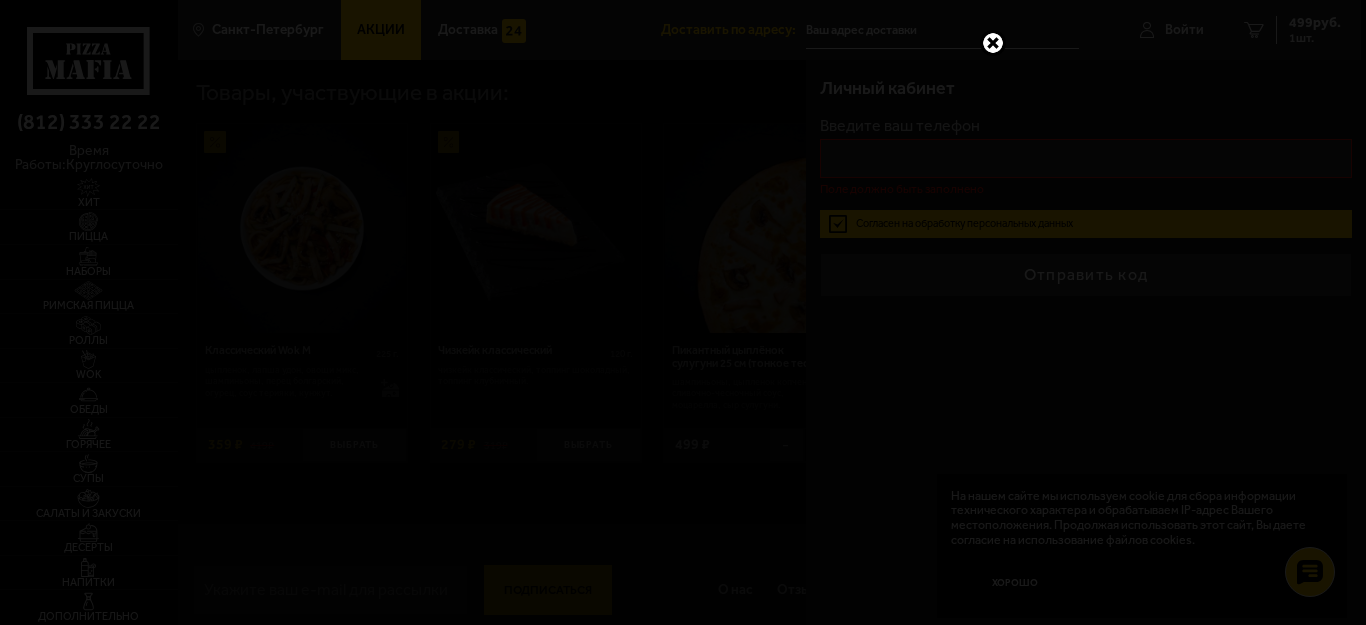type on "+7 (   )    -  -" 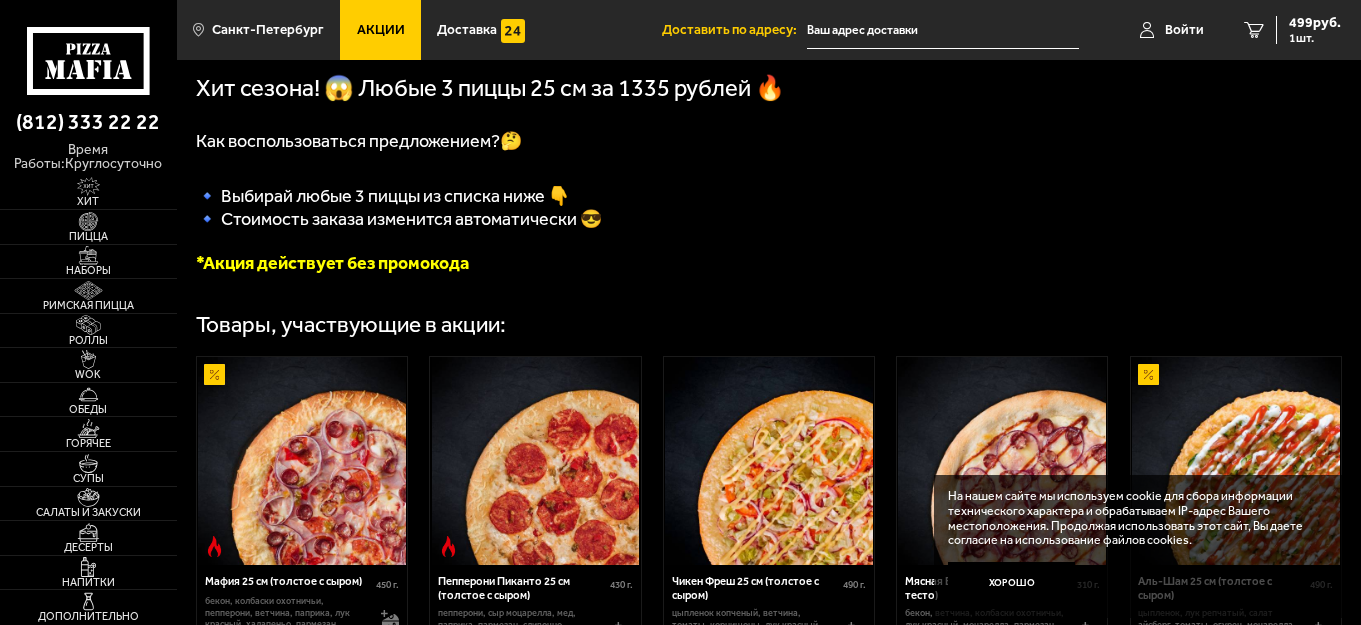scroll, scrollTop: 500, scrollLeft: 0, axis: vertical 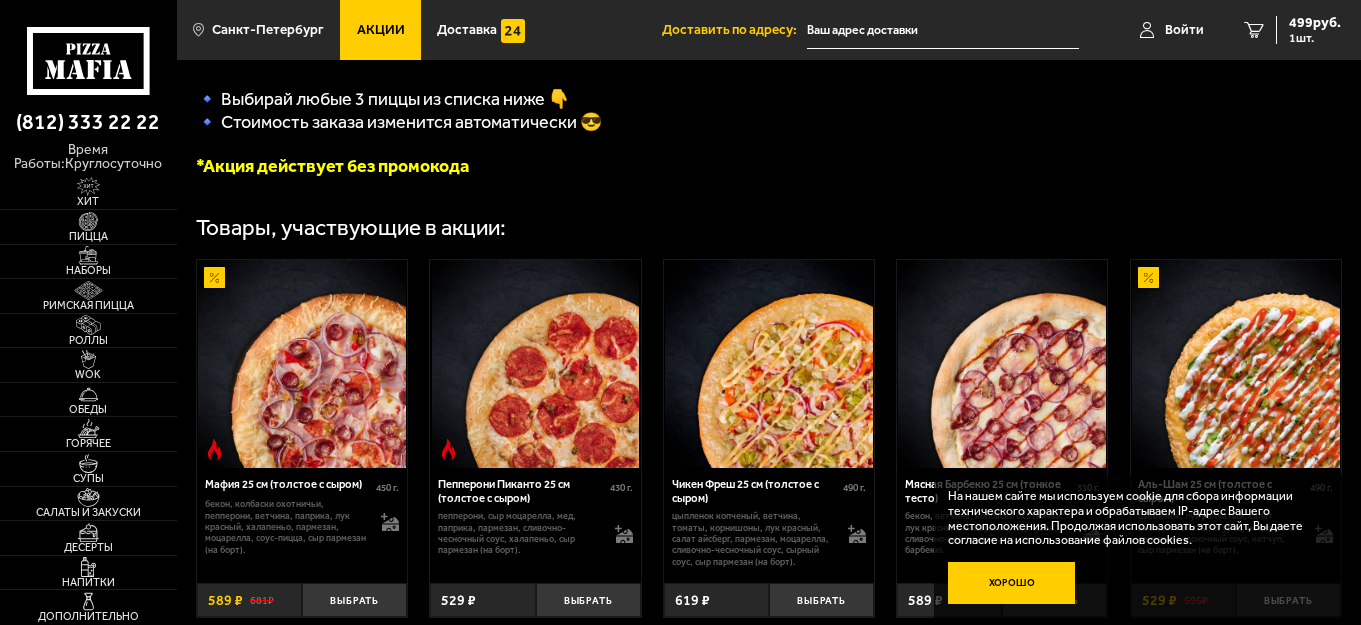 click on "Хорошо" at bounding box center [1012, 583] 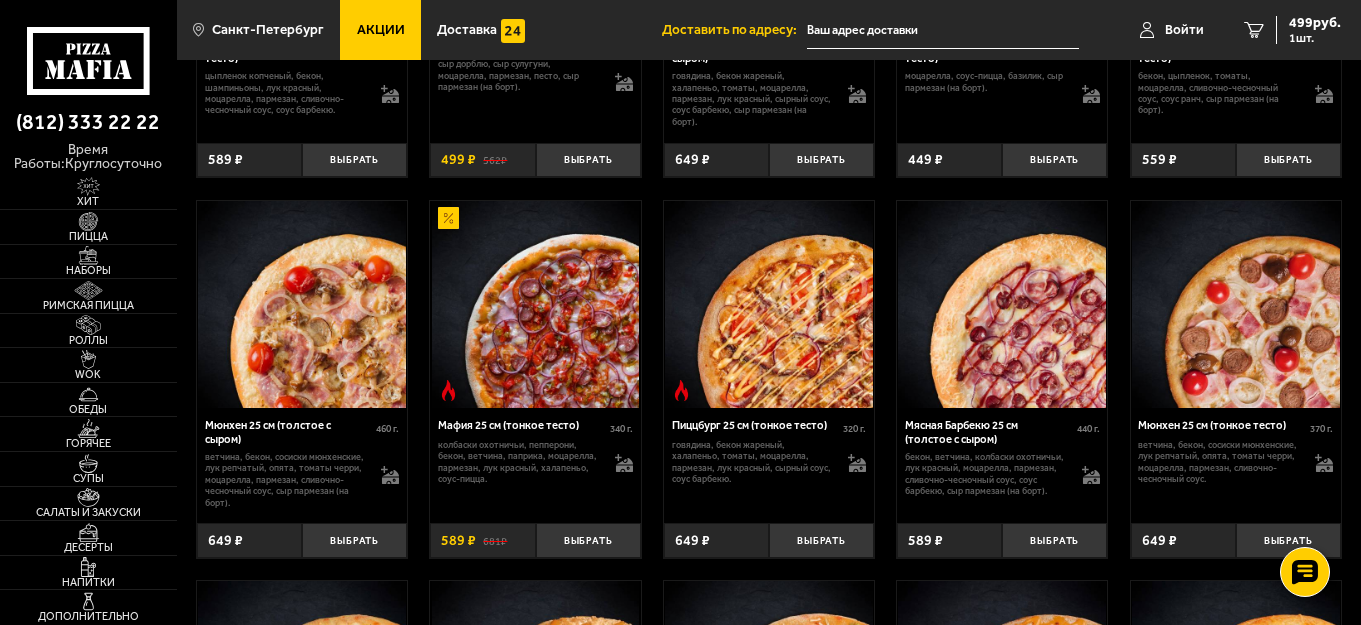 scroll, scrollTop: 3960, scrollLeft: 0, axis: vertical 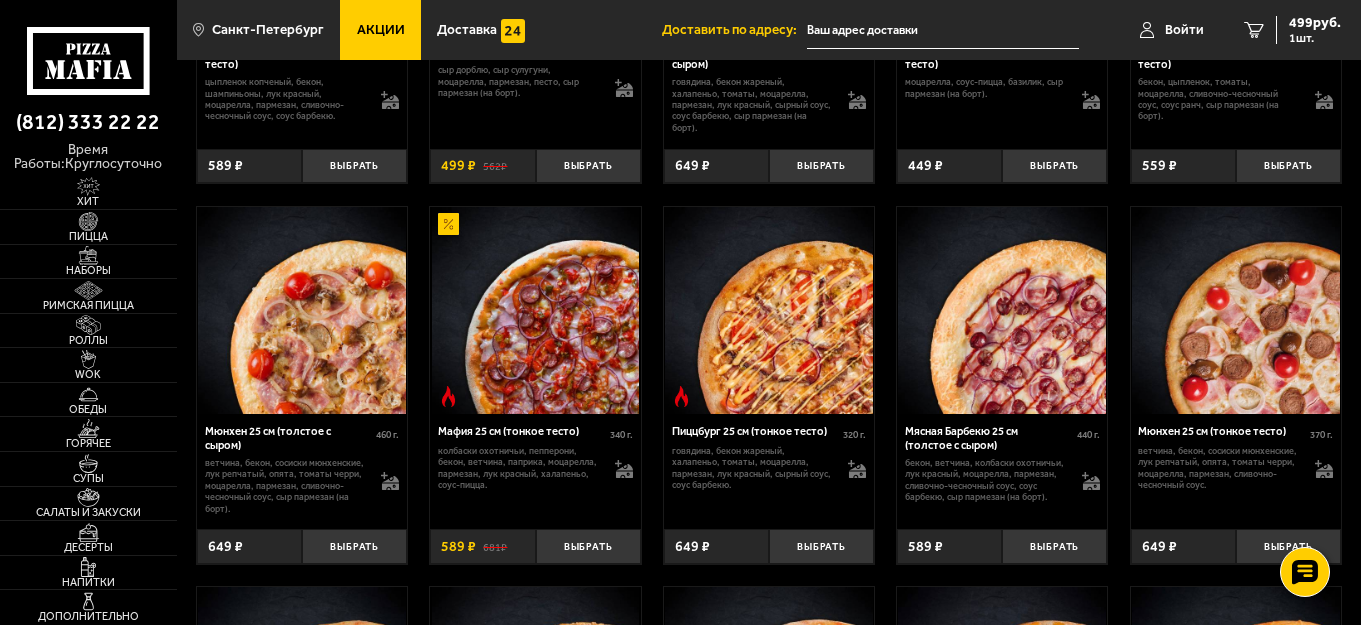 click on "Акции" at bounding box center [381, 30] 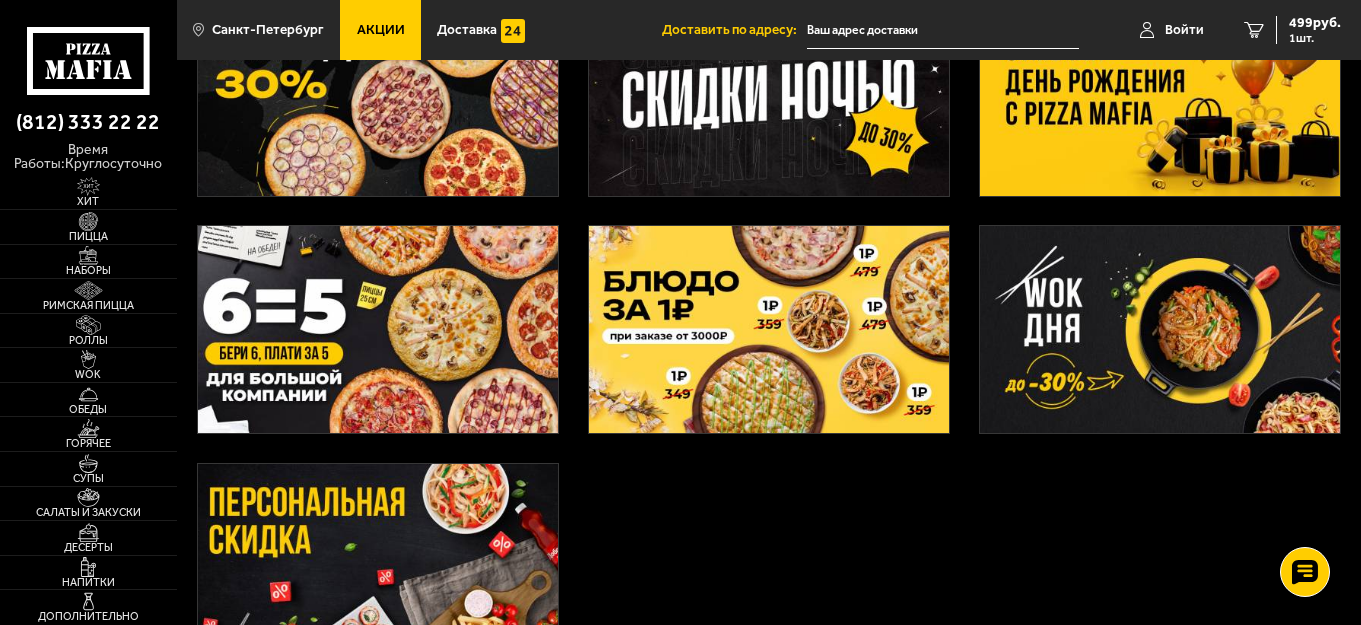 scroll, scrollTop: 500, scrollLeft: 0, axis: vertical 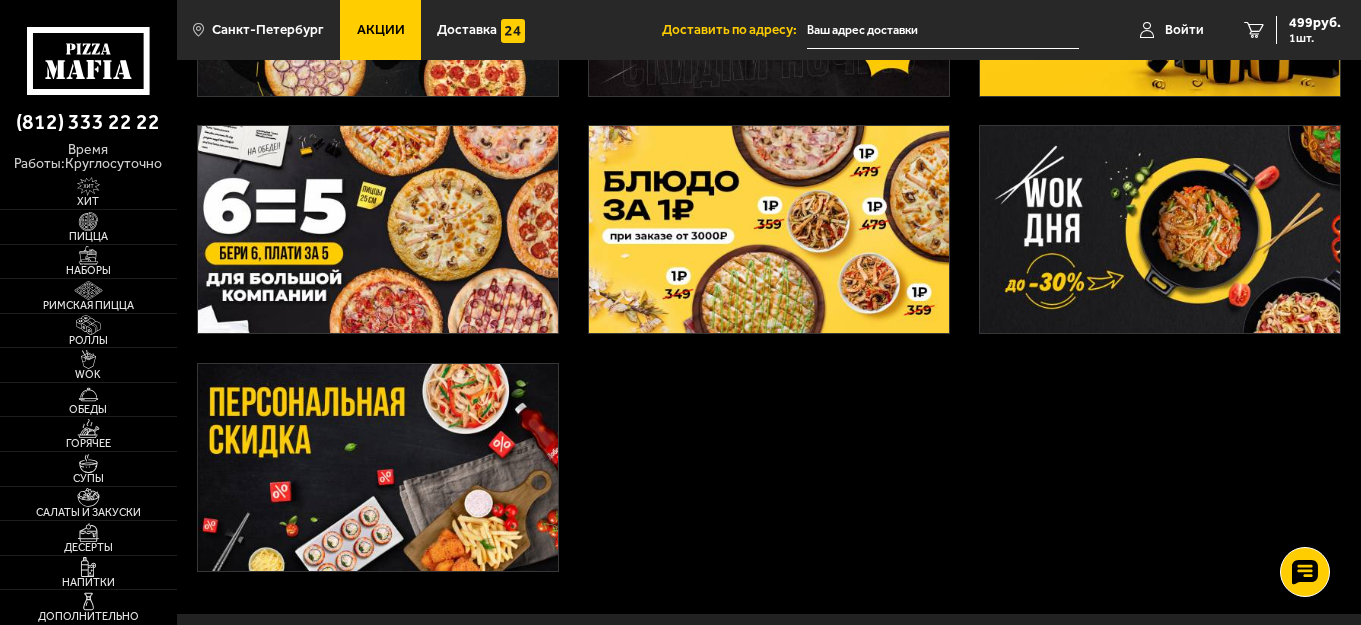 click at bounding box center (378, 229) 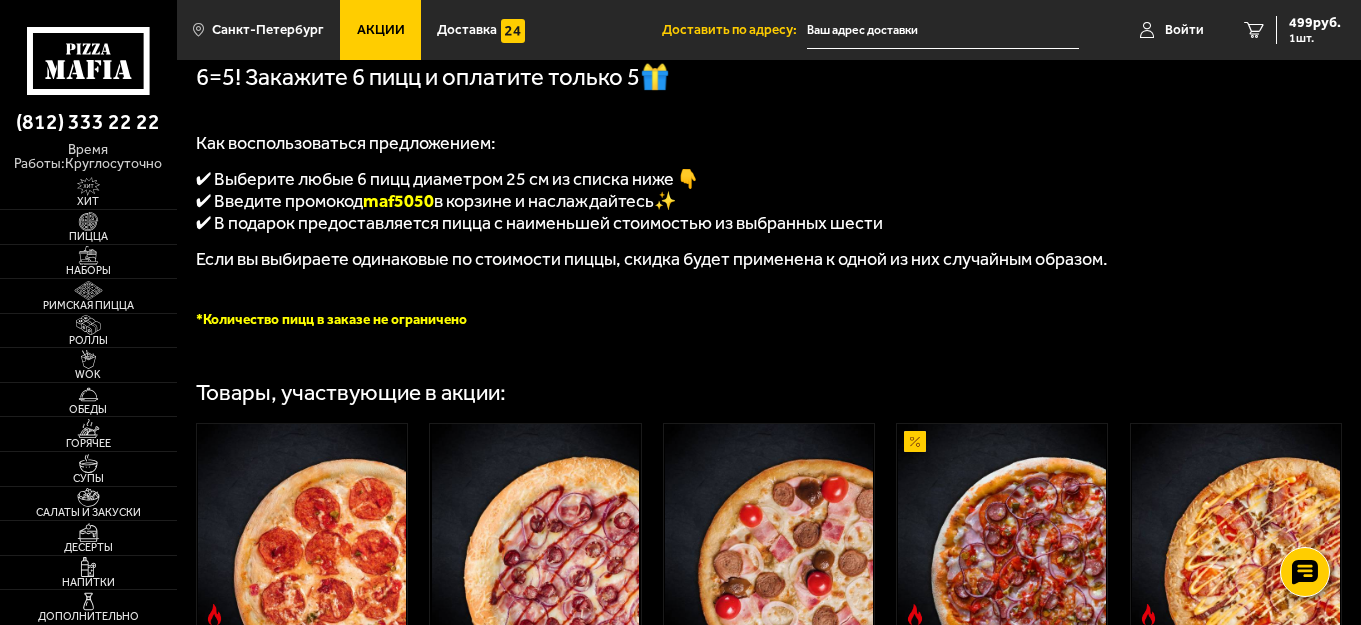 scroll, scrollTop: 500, scrollLeft: 0, axis: vertical 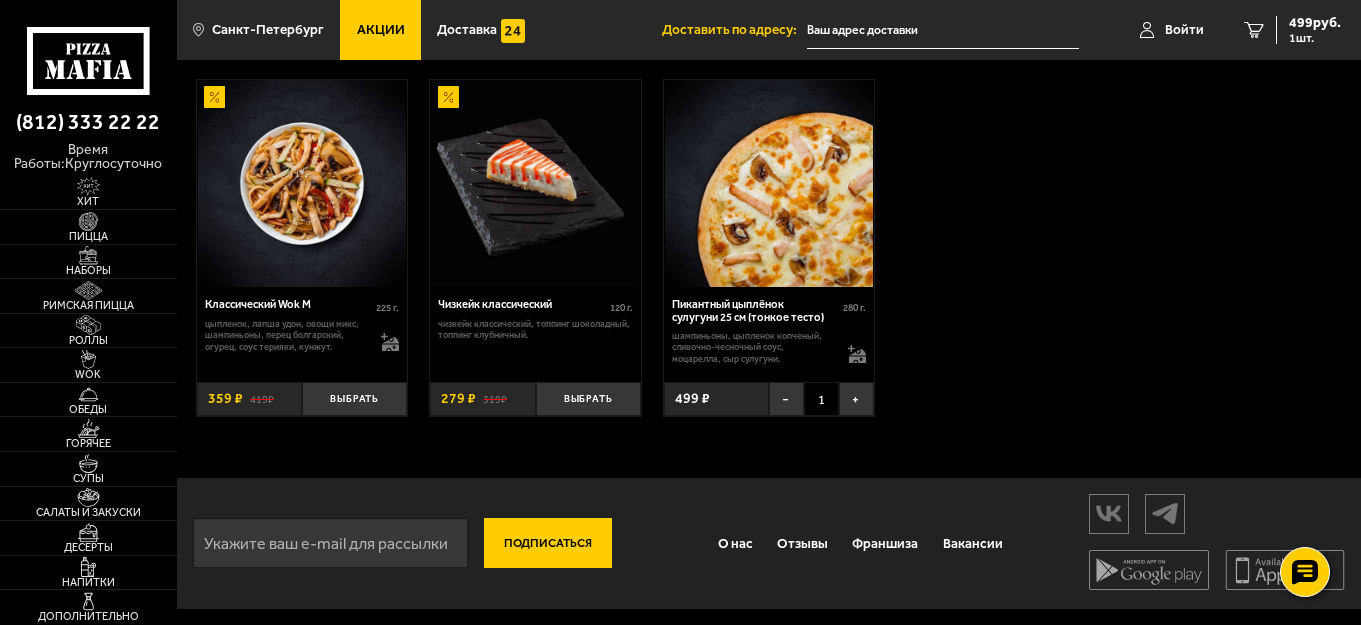click on "Пикантный цыплёнок сулугуни 25 см (тонкое тесто)" at bounding box center [758, 311] 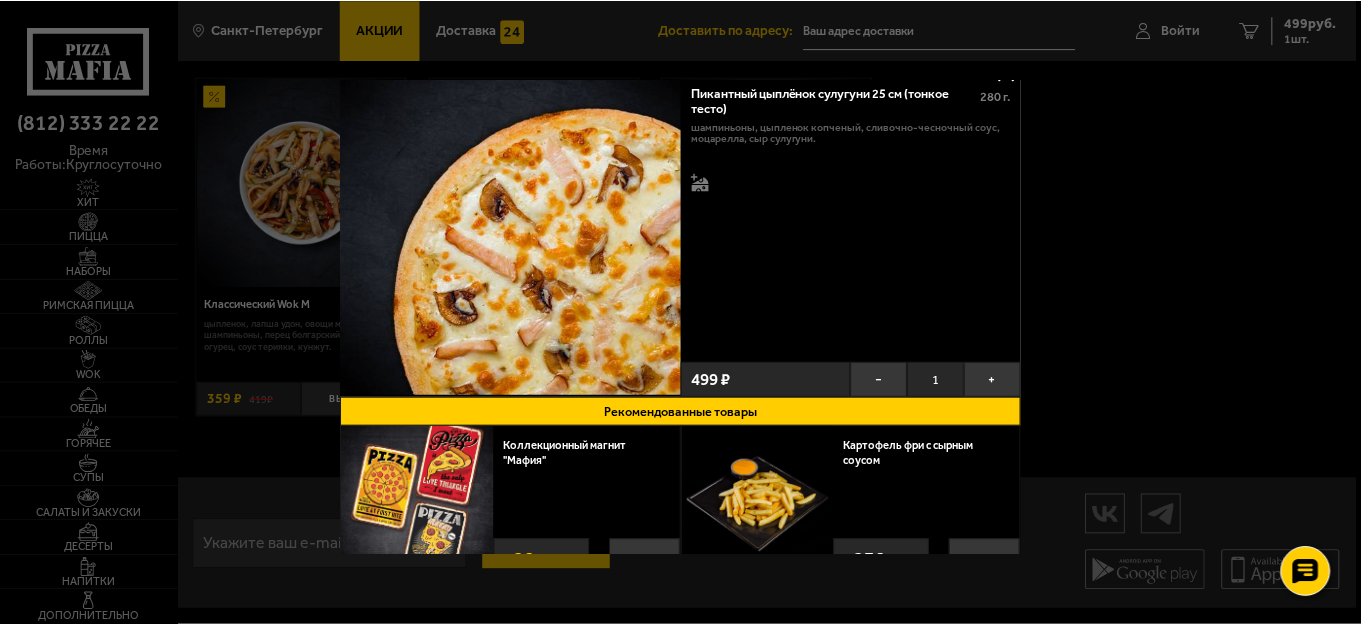 scroll, scrollTop: 0, scrollLeft: 0, axis: both 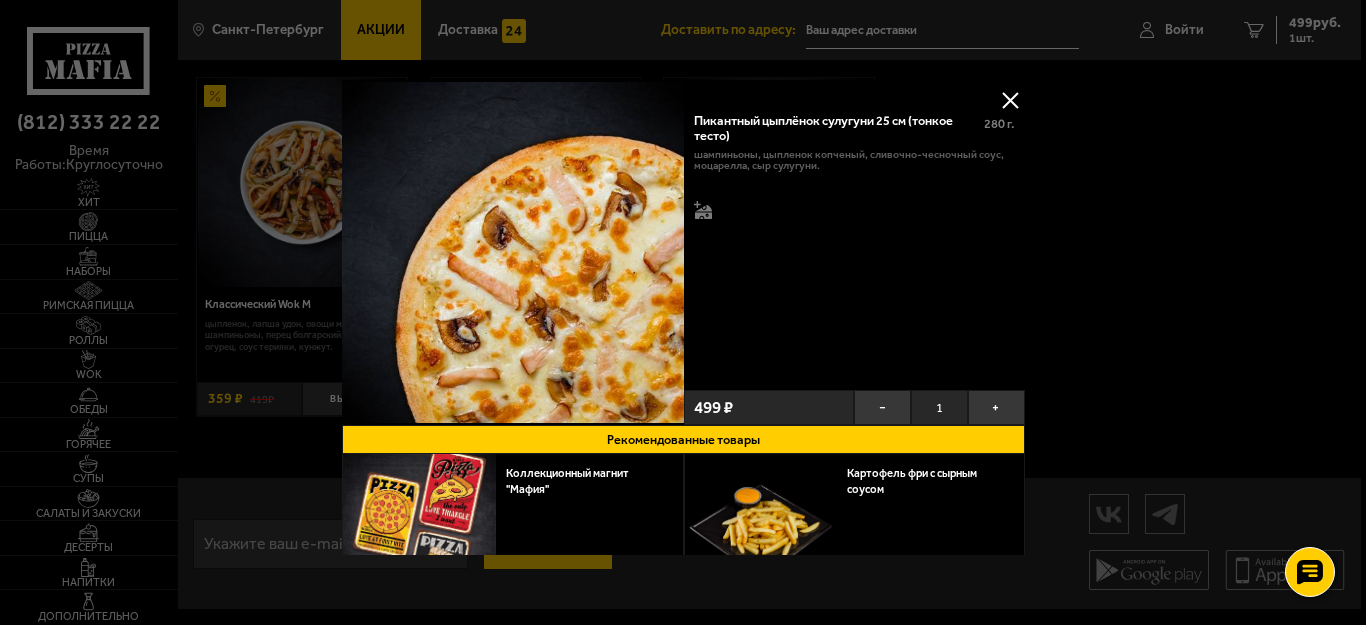 drag, startPoint x: 1007, startPoint y: 91, endPoint x: 1020, endPoint y: 103, distance: 17.691807 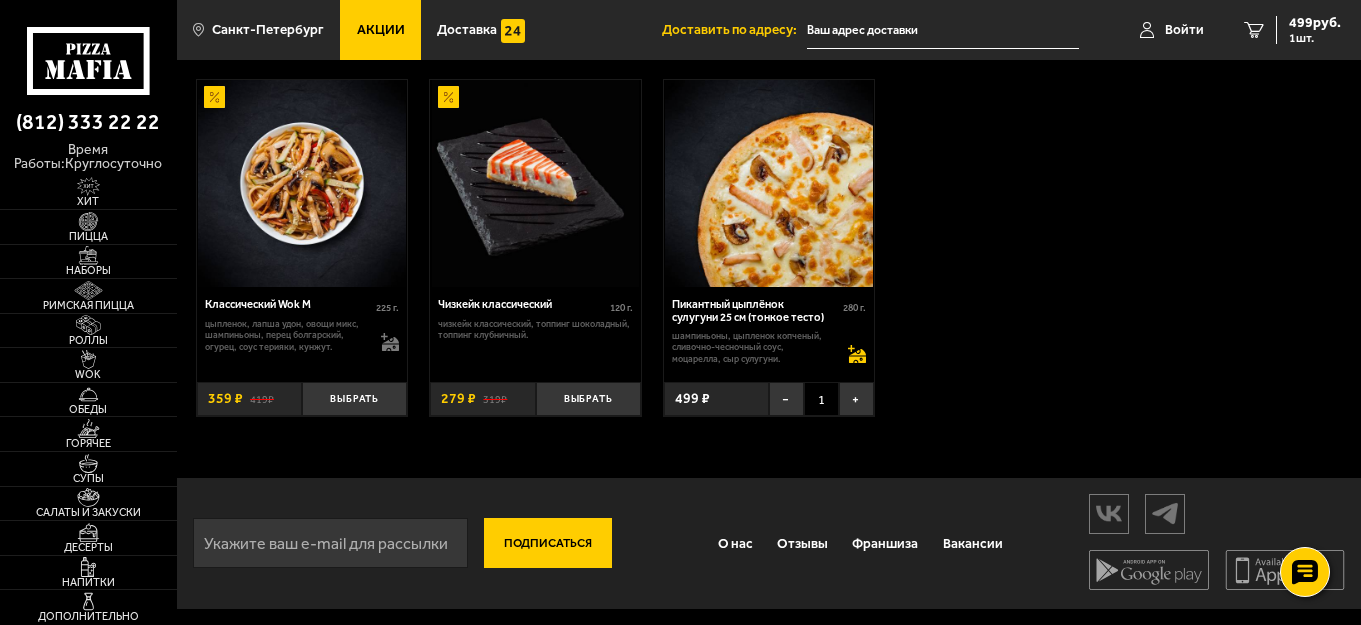 click 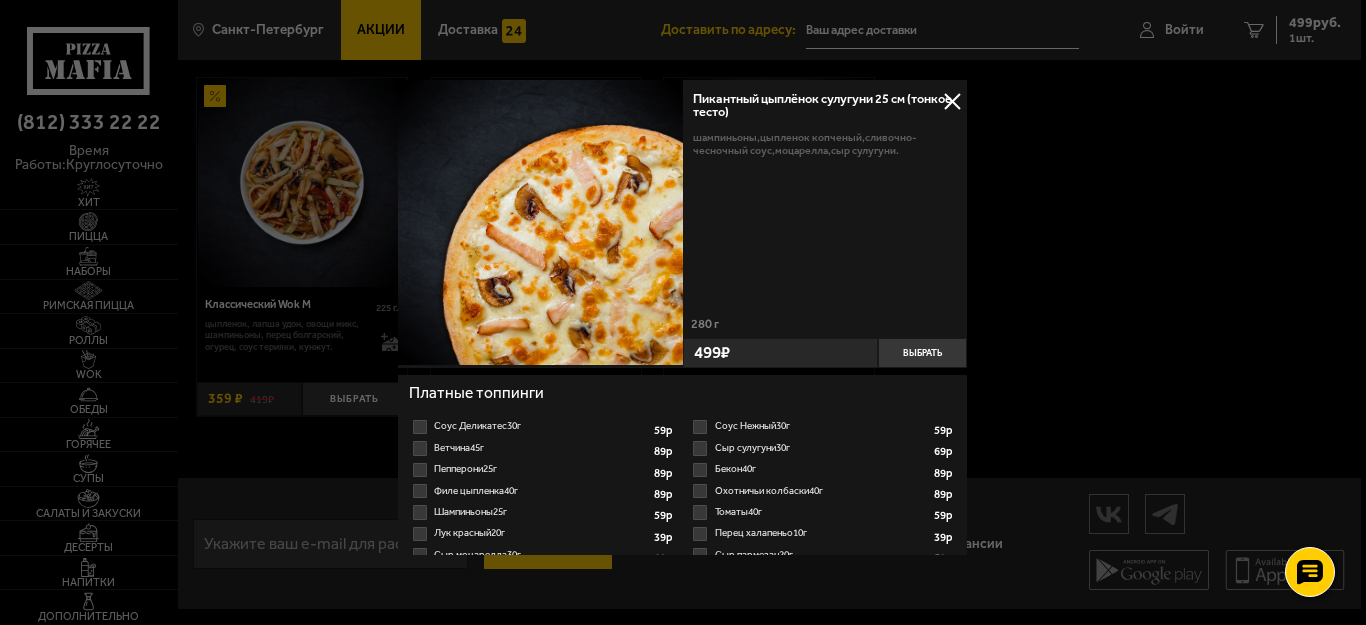 drag, startPoint x: 893, startPoint y: 231, endPoint x: 914, endPoint y: 237, distance: 21.84033 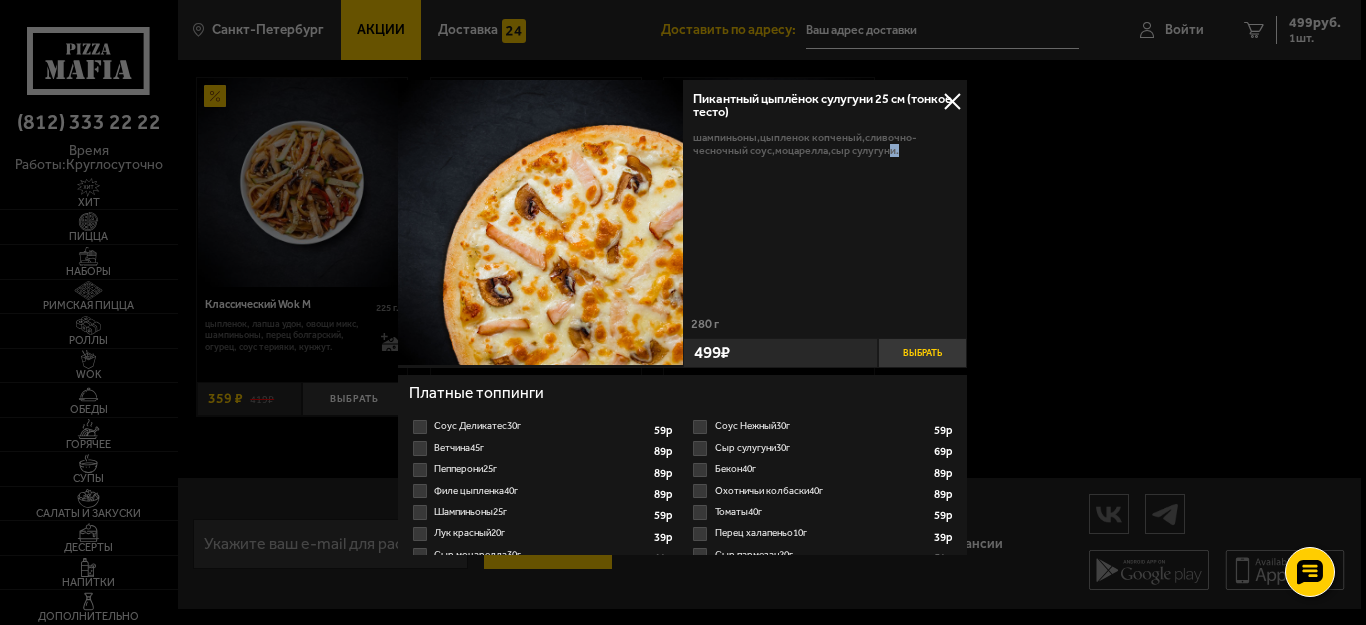 click on "Выбрать" at bounding box center (923, 353) 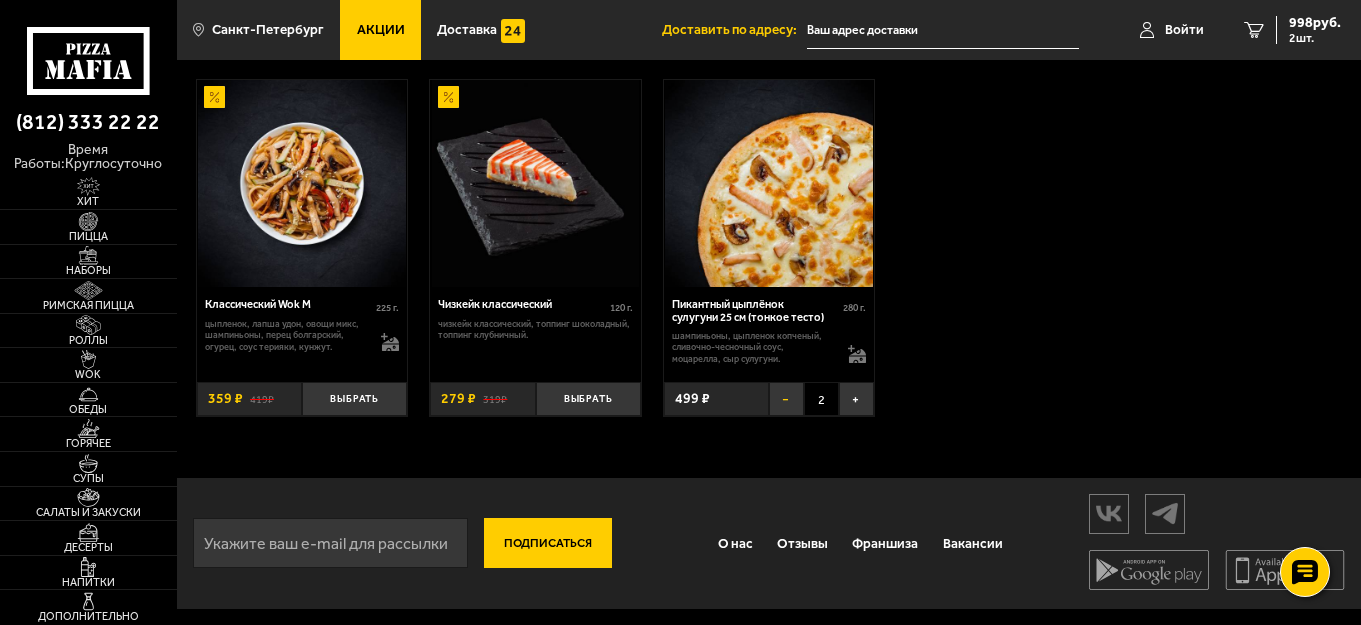 click on "−" at bounding box center [786, 399] 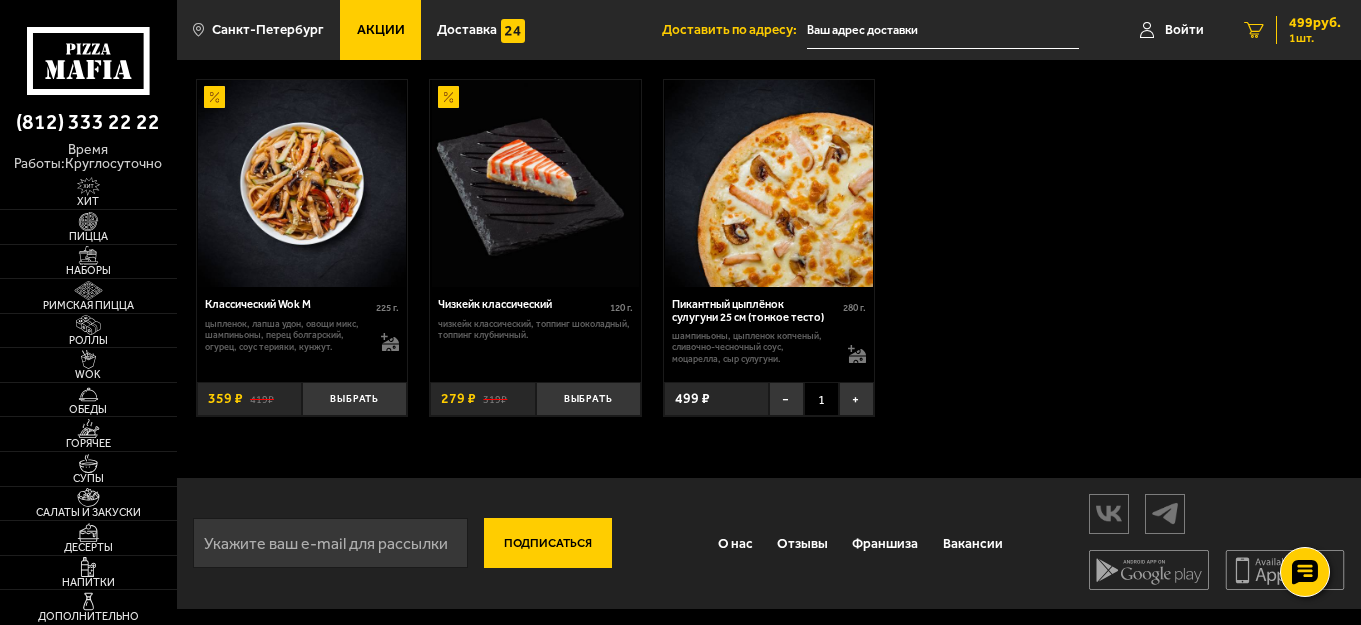 click on "1" at bounding box center (1254, 30) 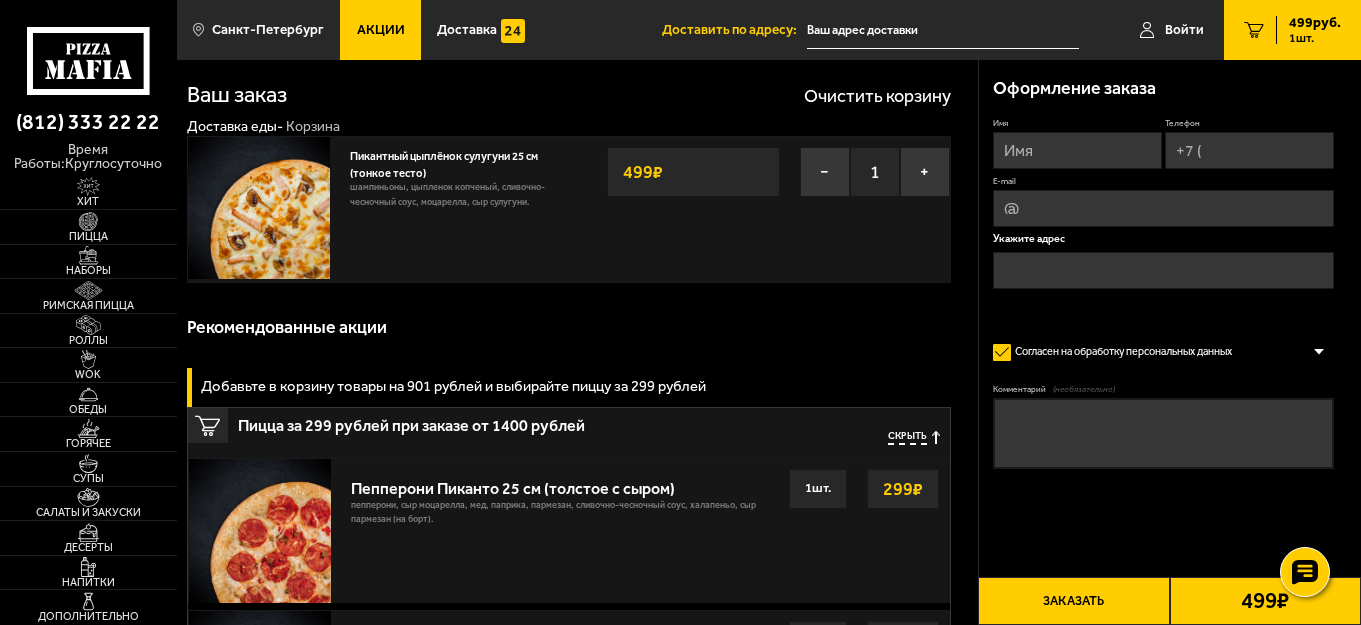 scroll, scrollTop: 0, scrollLeft: 0, axis: both 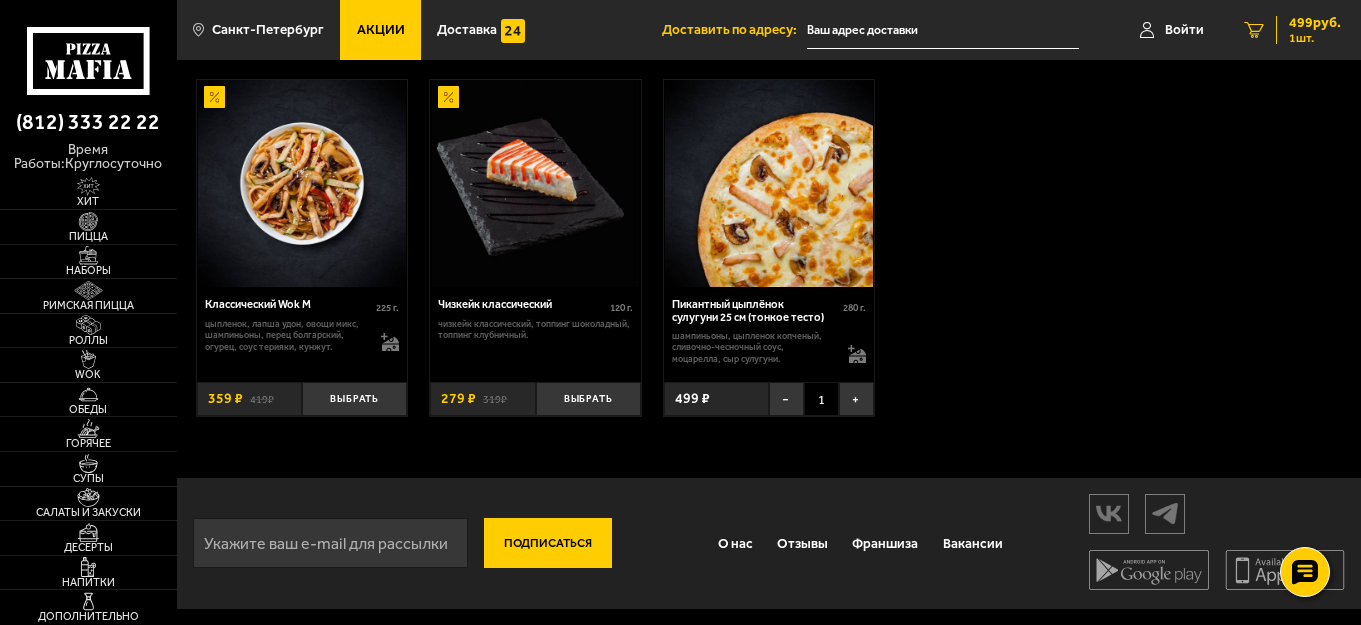 click on "1" at bounding box center (1254, 30) 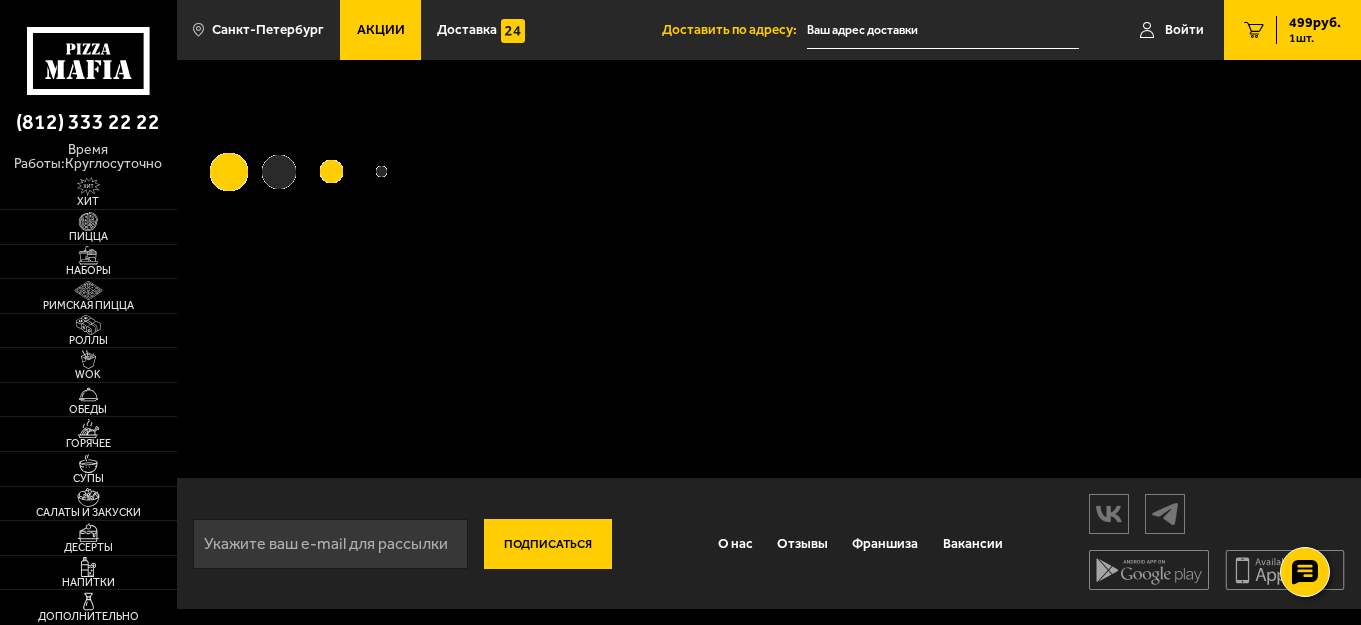 scroll, scrollTop: 0, scrollLeft: 0, axis: both 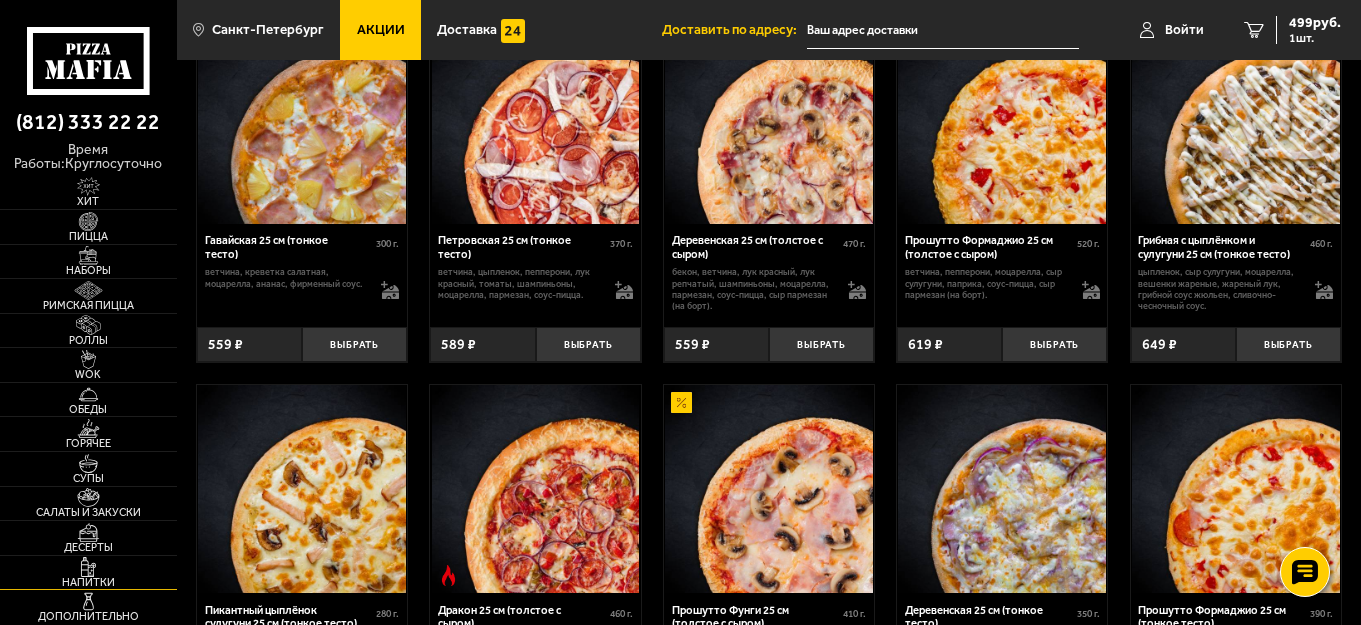 click at bounding box center (88, 566) 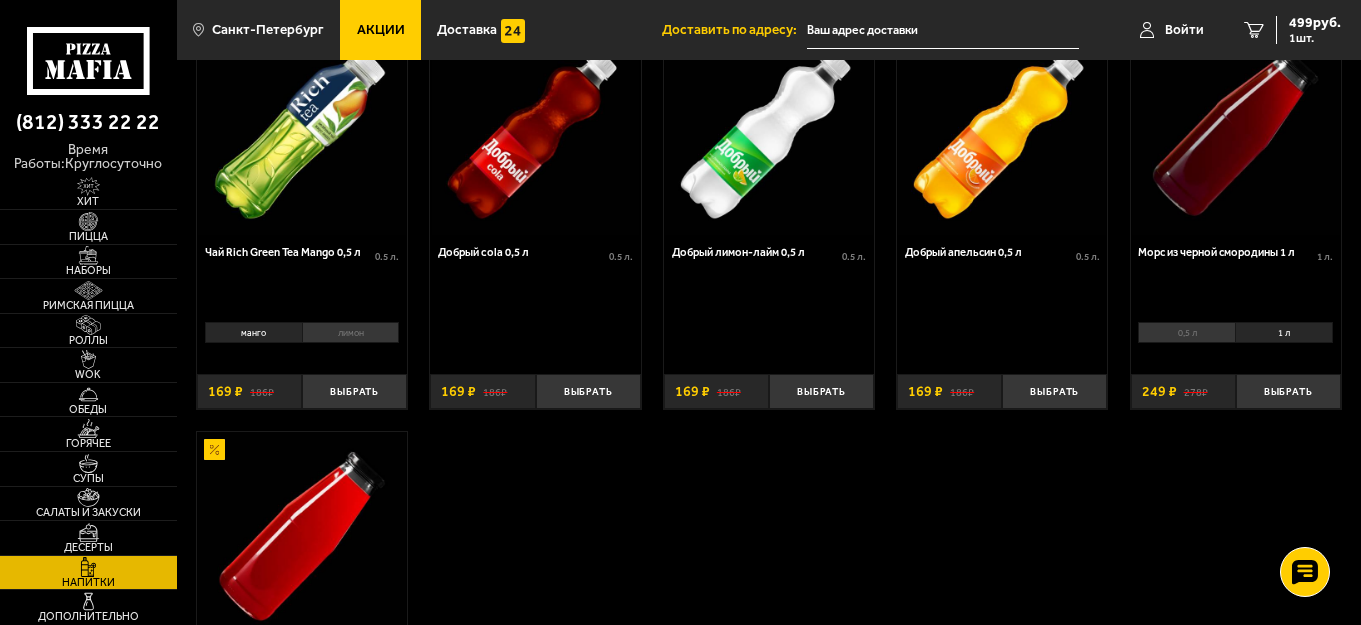 scroll, scrollTop: 0, scrollLeft: 0, axis: both 